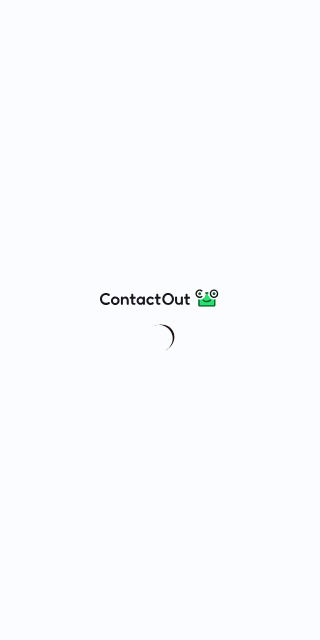 scroll, scrollTop: 0, scrollLeft: 0, axis: both 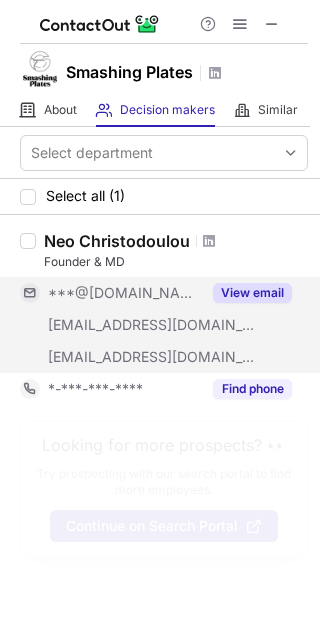 click on "View email" at bounding box center (252, 293) 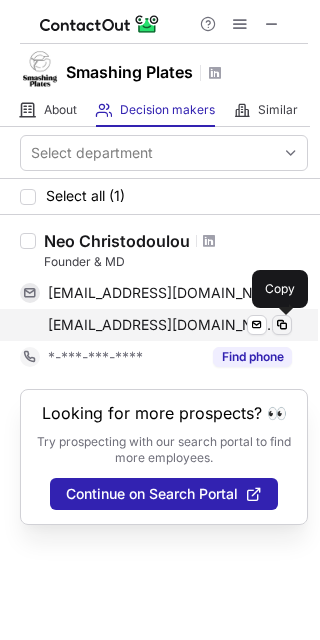 click at bounding box center [282, 325] 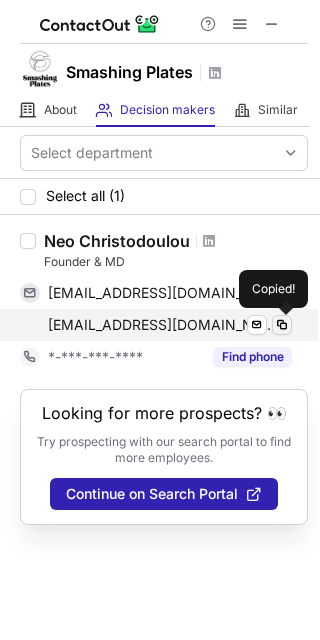 click at bounding box center [282, 325] 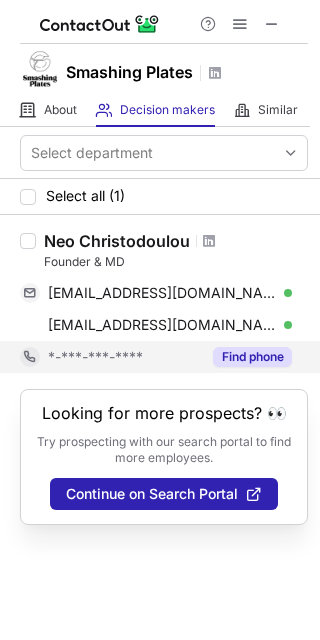 click on "Find phone" at bounding box center (252, 357) 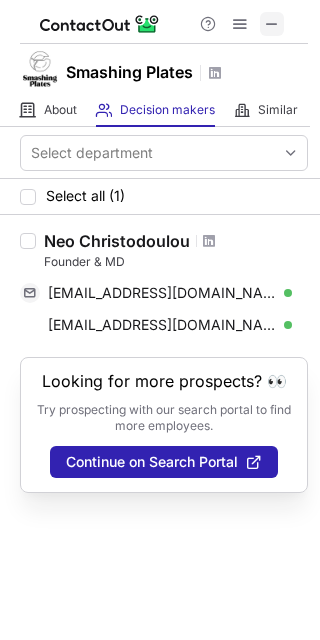 click at bounding box center (272, 24) 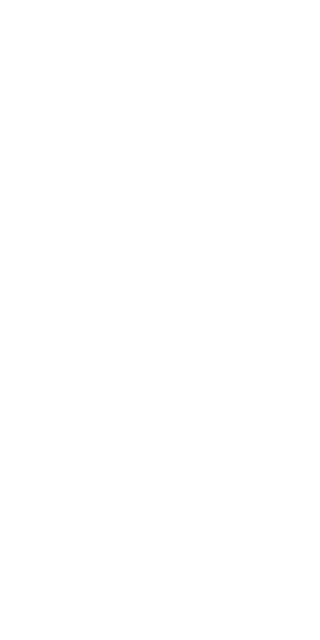 scroll, scrollTop: 0, scrollLeft: 0, axis: both 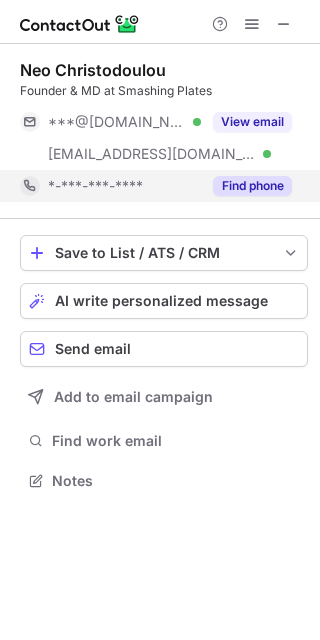 click on "Find phone" at bounding box center (252, 186) 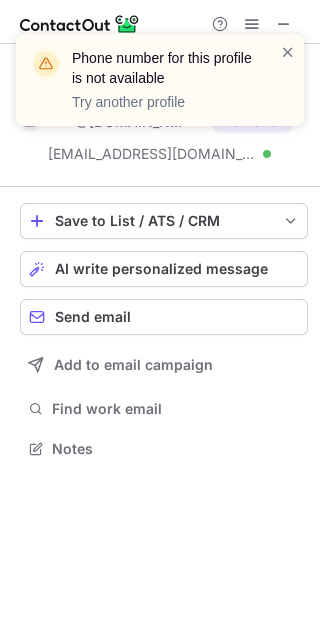 scroll, scrollTop: 435, scrollLeft: 320, axis: both 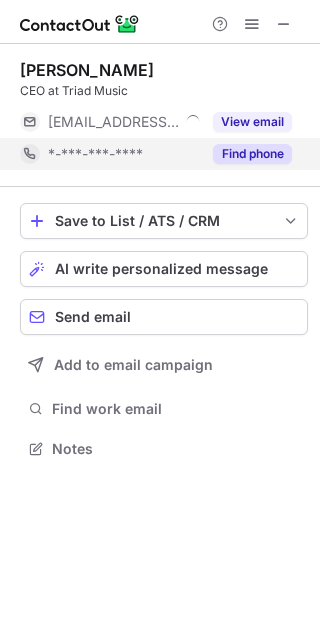 click on "Find phone" at bounding box center (246, 154) 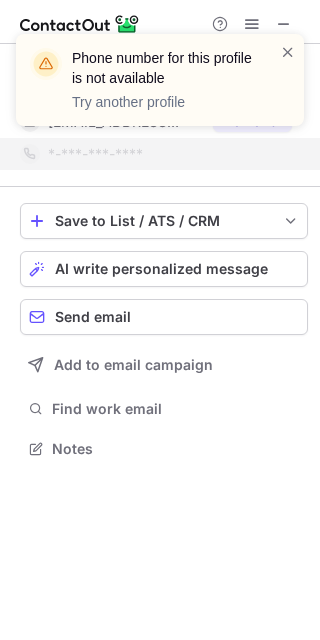drag, startPoint x: 250, startPoint y: 128, endPoint x: 275, endPoint y: 81, distance: 53.235325 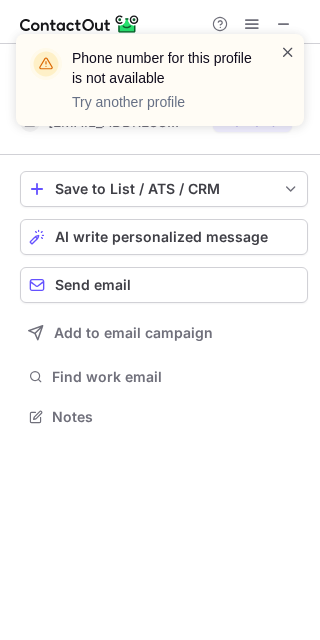 scroll, scrollTop: 402, scrollLeft: 320, axis: both 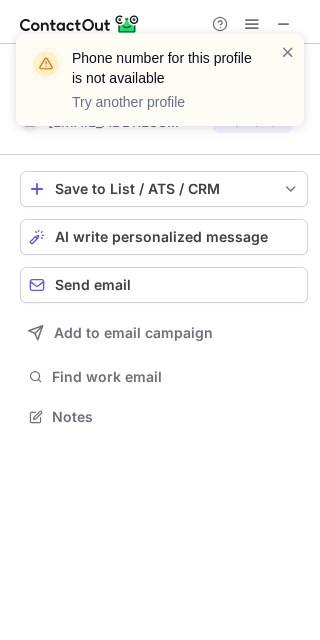 click at bounding box center (288, 52) 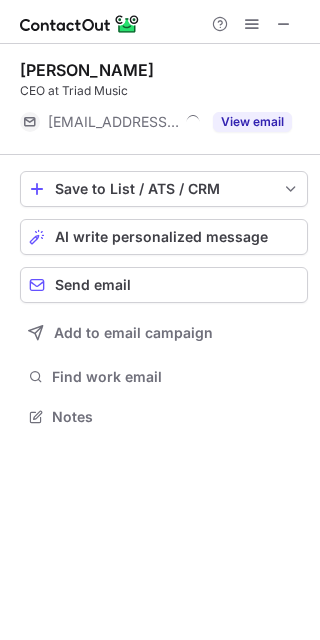 click on "Nicholas Kyprianou CEO at Triad Music ***@triadmusic.com View email" at bounding box center [164, 99] 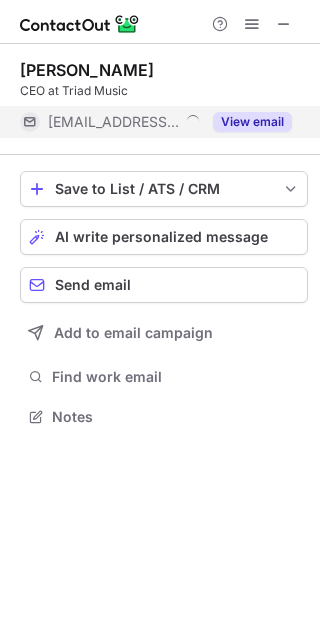 drag, startPoint x: 242, startPoint y: 103, endPoint x: 246, endPoint y: 126, distance: 23.345236 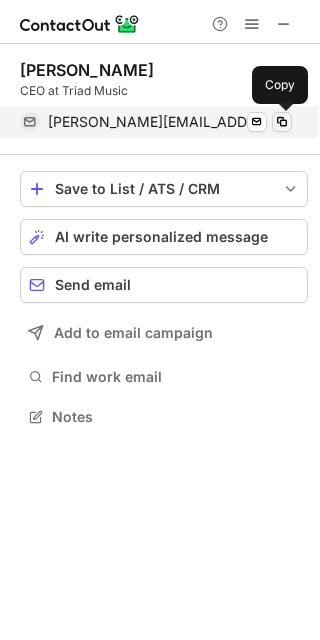 click at bounding box center (282, 122) 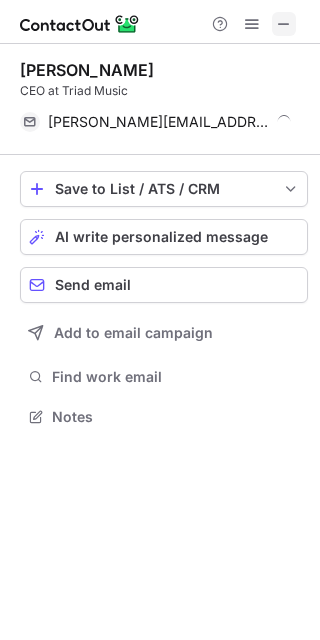 click at bounding box center (284, 24) 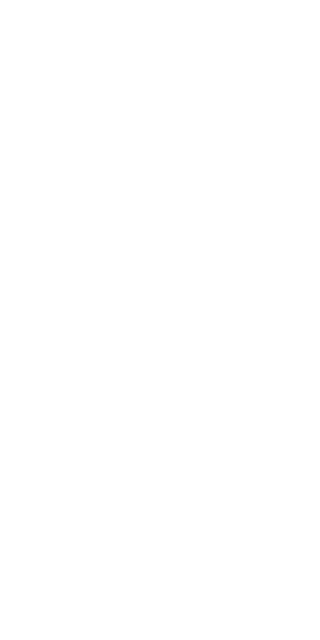 scroll, scrollTop: 0, scrollLeft: 0, axis: both 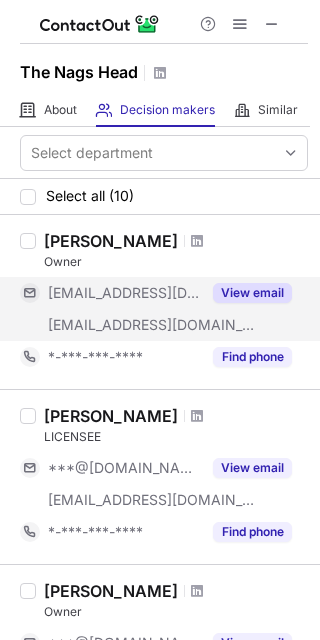 click on "View email" at bounding box center (252, 293) 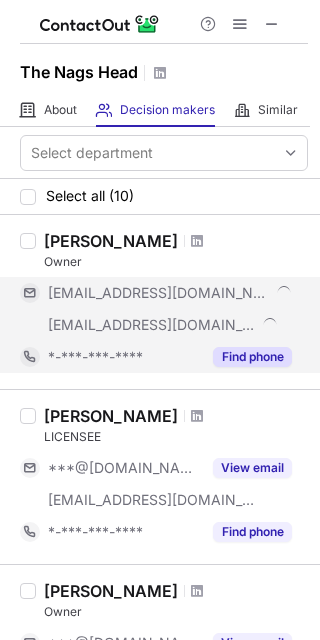 click on "Find phone" at bounding box center [252, 357] 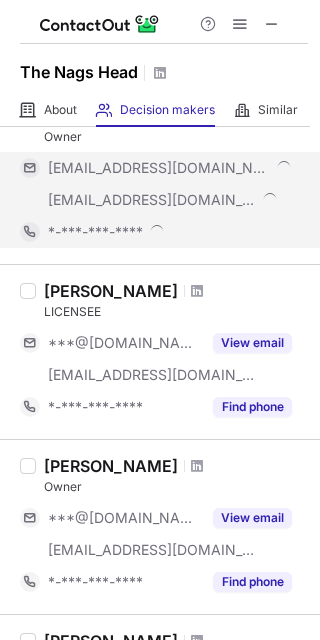 scroll, scrollTop: 375, scrollLeft: 0, axis: vertical 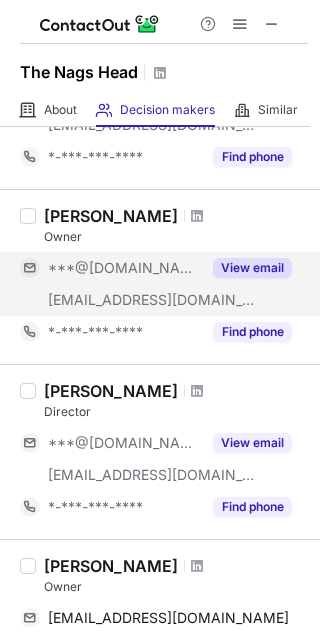 click on "View email" at bounding box center (246, 268) 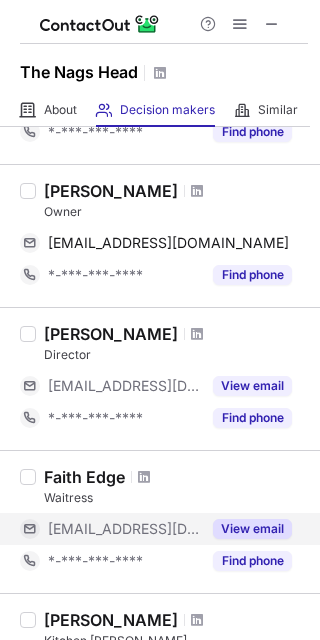 scroll, scrollTop: 875, scrollLeft: 0, axis: vertical 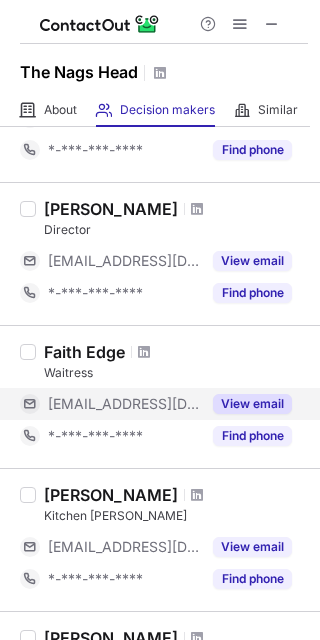 click on "View email" at bounding box center (252, 404) 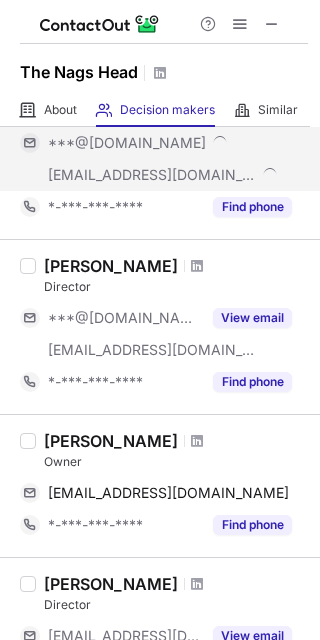 scroll, scrollTop: 250, scrollLeft: 0, axis: vertical 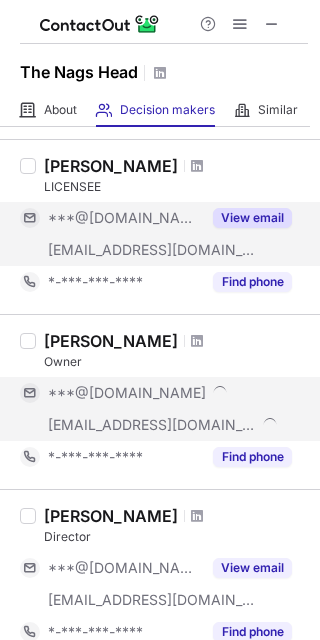click on "View email" at bounding box center (252, 218) 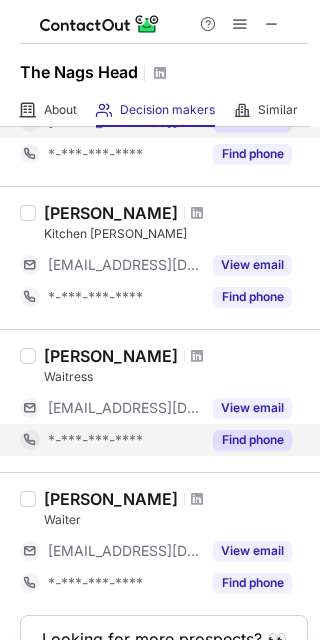 scroll, scrollTop: 1217, scrollLeft: 0, axis: vertical 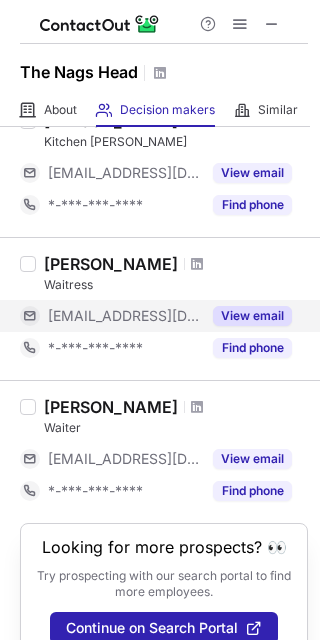 click on "Laura Turner Waitress ***@thenagsheade17.com View email *-***-***-**** Find phone" at bounding box center [172, 309] 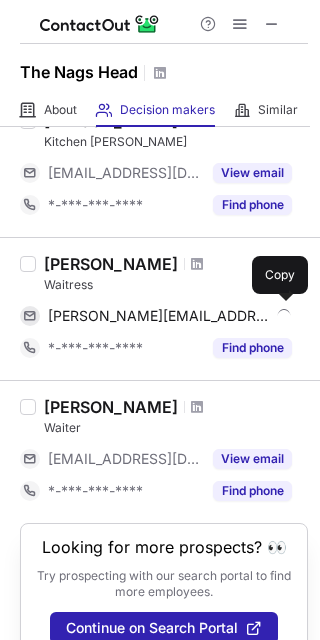 drag, startPoint x: 52, startPoint y: 317, endPoint x: 216, endPoint y: 318, distance: 164.00305 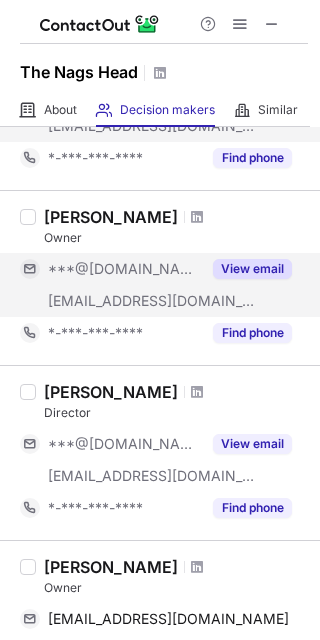 scroll, scrollTop: 92, scrollLeft: 0, axis: vertical 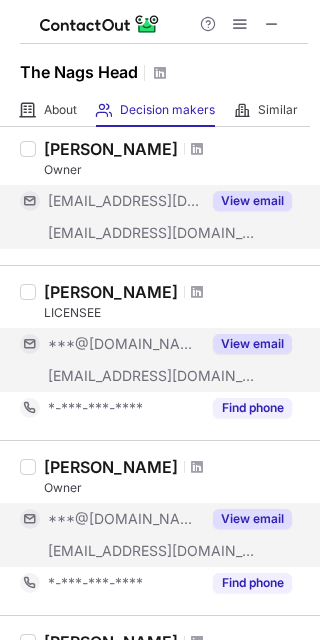 click on "View email" at bounding box center (252, 519) 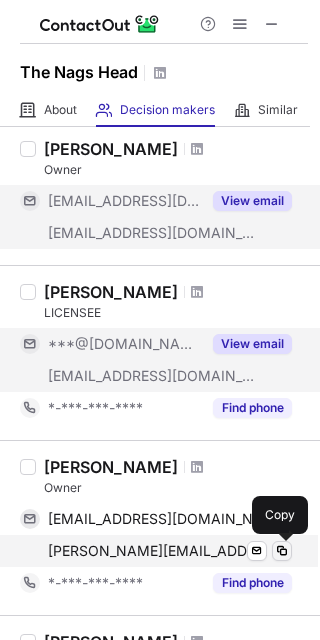 click at bounding box center [282, 551] 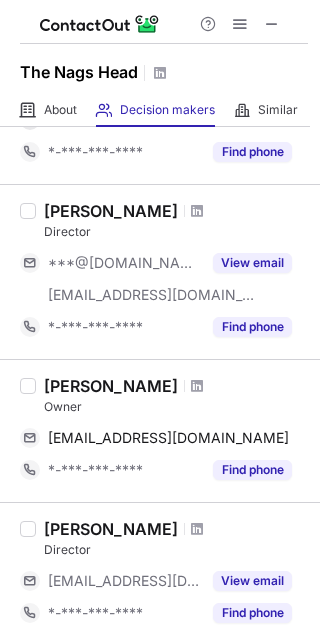 scroll, scrollTop: 0, scrollLeft: 0, axis: both 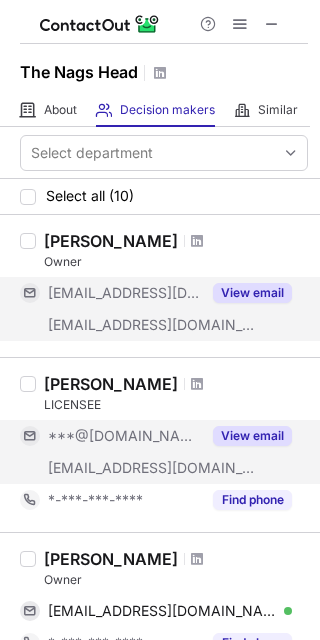 copy on "laura@nagsheadmalvern." 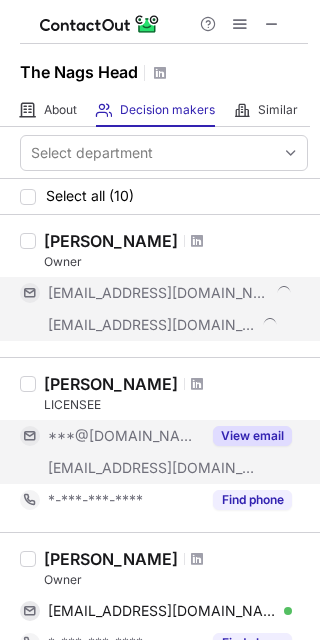 copy on "laura@nagsheadmalvern." 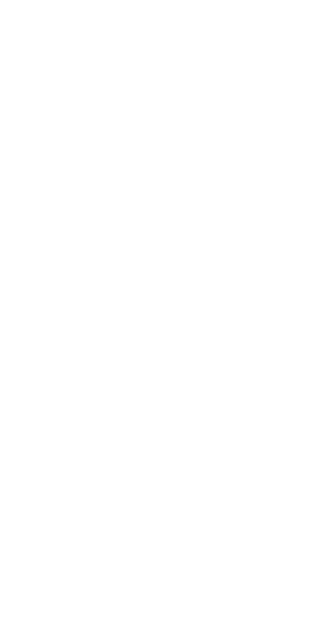 scroll, scrollTop: 0, scrollLeft: 0, axis: both 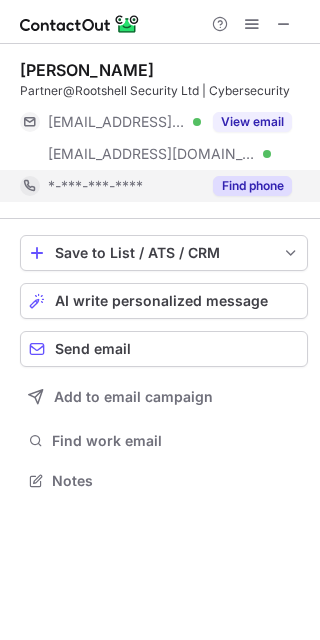 click on "Find phone" at bounding box center [252, 186] 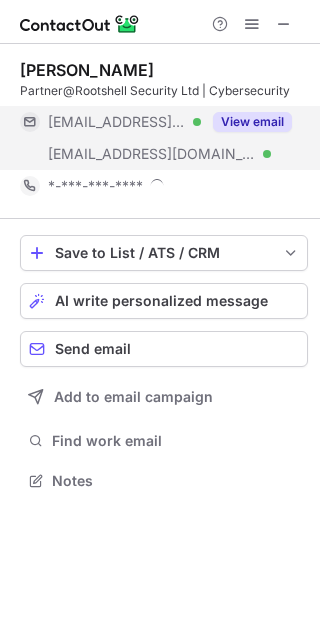 click on "View email" at bounding box center [252, 122] 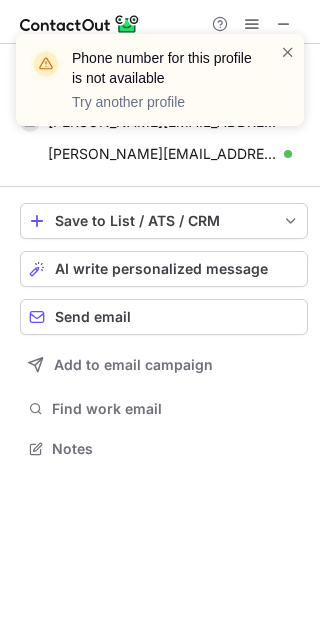 scroll, scrollTop: 435, scrollLeft: 320, axis: both 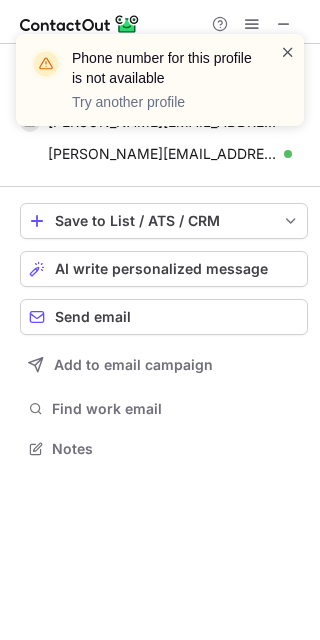 click at bounding box center [288, 52] 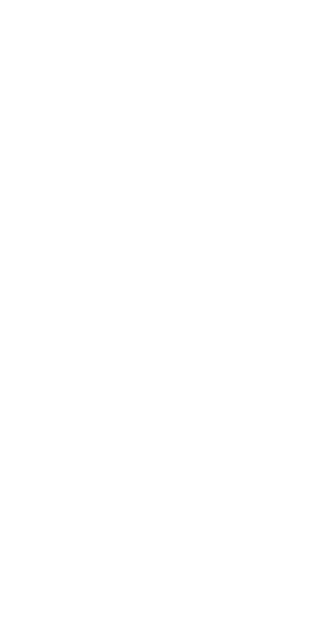 scroll, scrollTop: 0, scrollLeft: 0, axis: both 